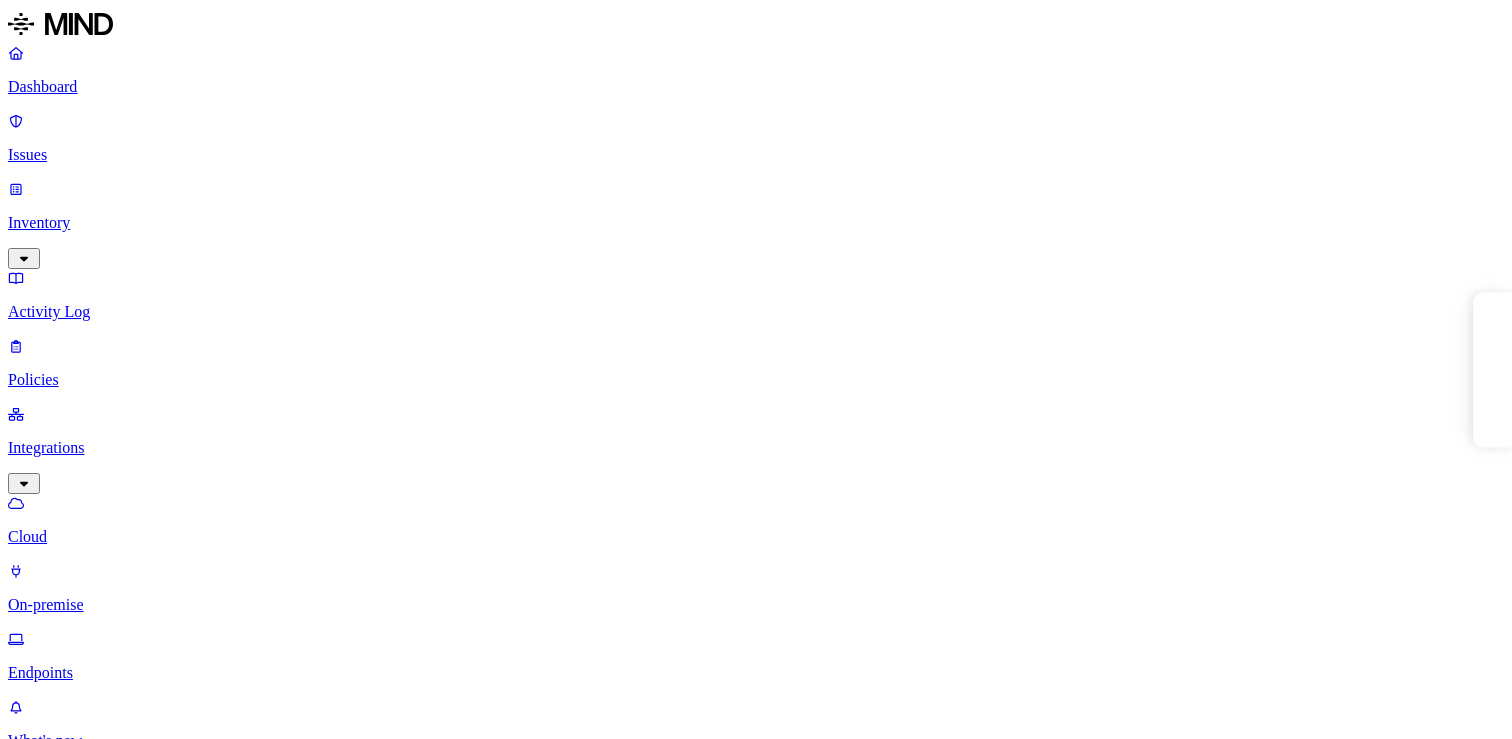 scroll, scrollTop: 0, scrollLeft: 0, axis: both 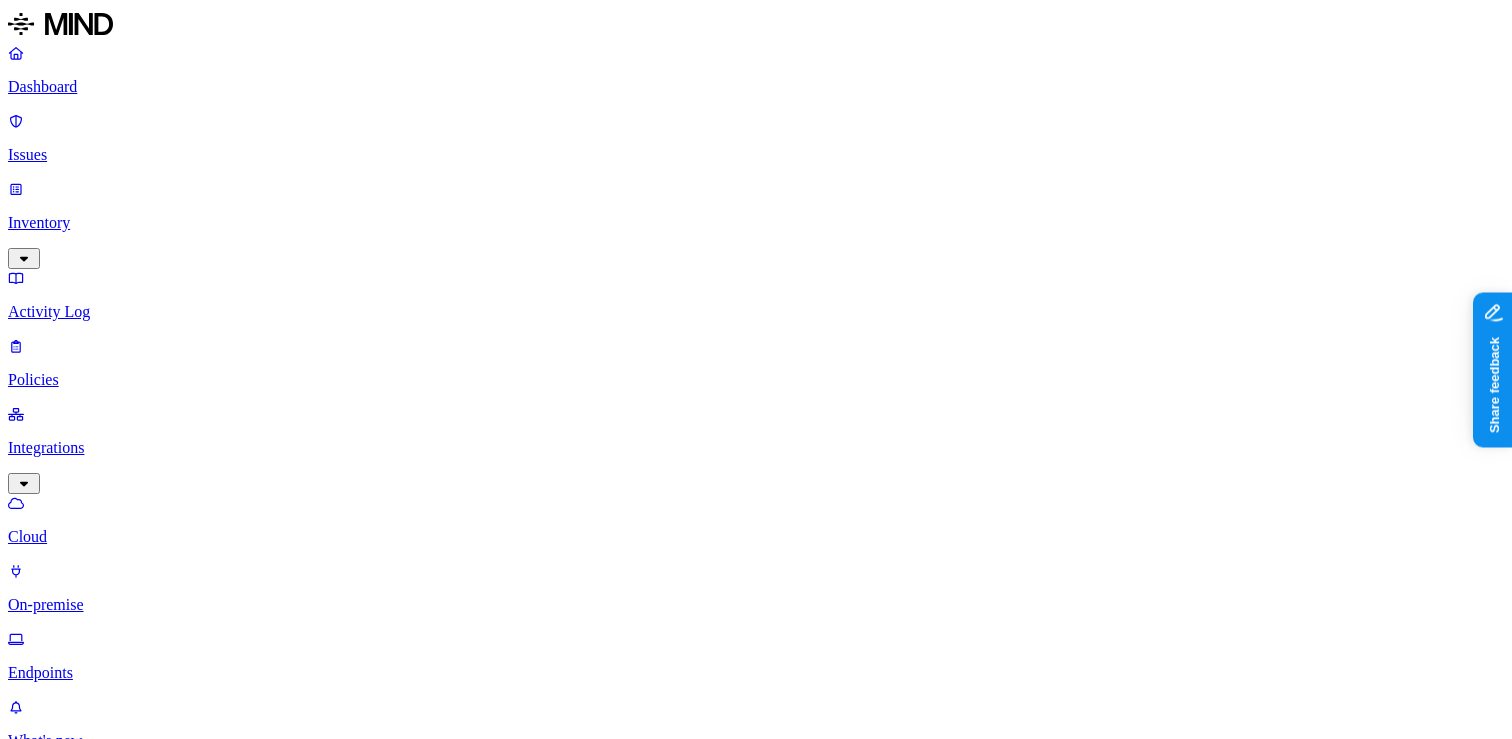 click on "Cloud integrations Add Integration" at bounding box center (756, 1093) 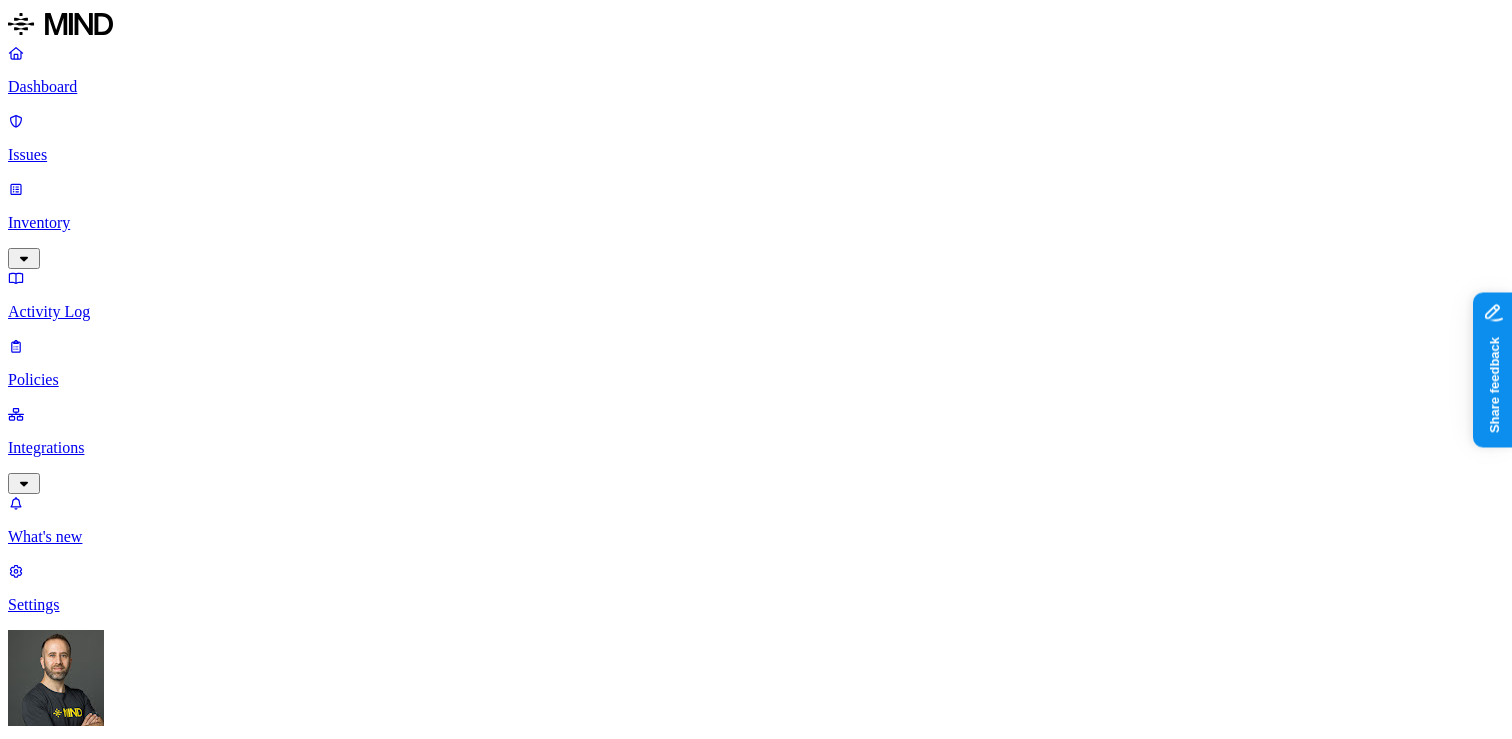 click on "Dashboard" at bounding box center [756, 868] 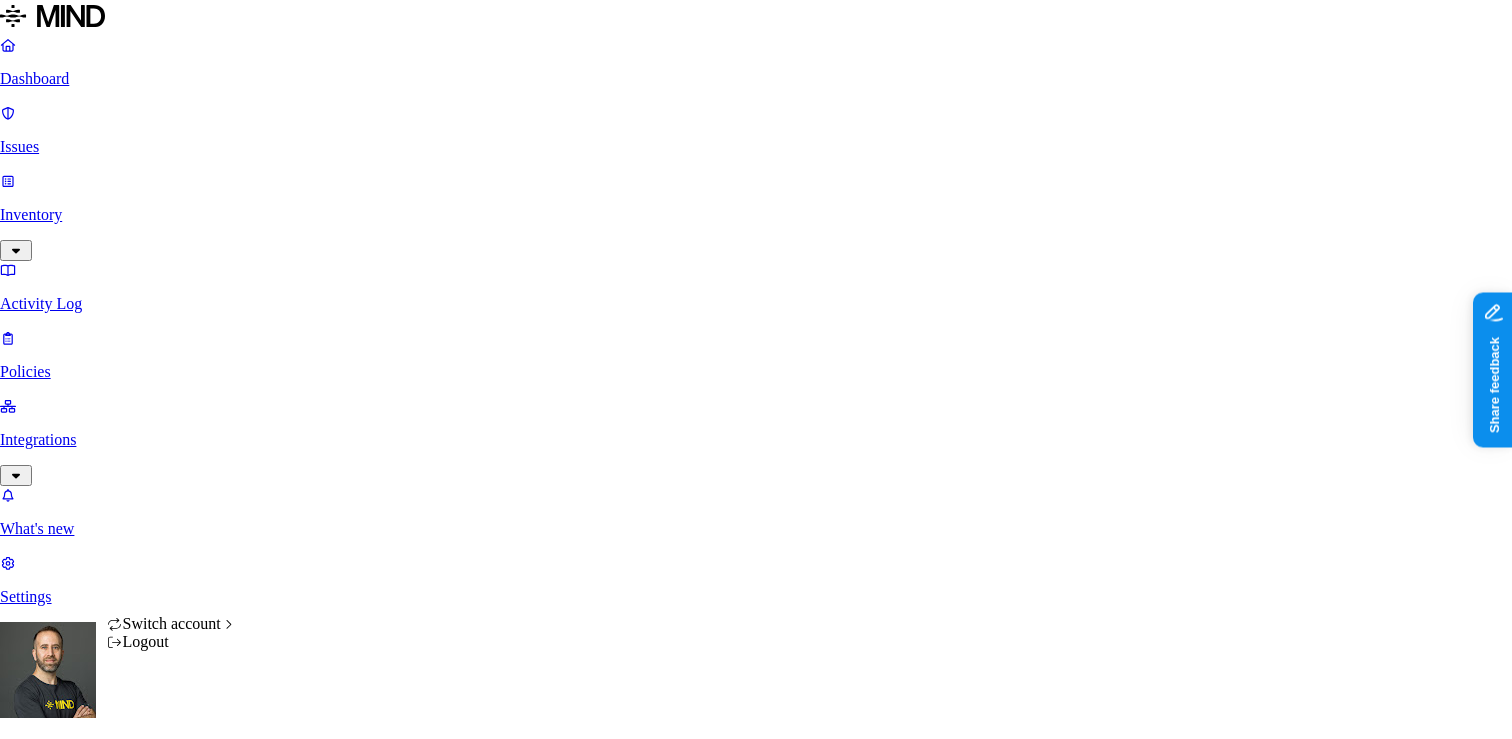 click on "Dashboard Issues Inventory Activity Log Policies Integrations What's new 1 Settings Tom Mayblum ACME Dashboard 7 Discovery Detection Prevention Last update: 09:01 PM Scanned resources 2.68K Resources by integration 1.96K ACME Office365 530 ACME Google Drive 82 MIND ACME 47 ACME Confluence 37 ACME Box 8 ACME onprem file share PII 310 IBAN 271 SSN 38 Person Name 28 Email address 16 Individual Taxpayer Identification 2 Address 2 PCI 115 Credit card 117 Secrets 175 AWS credentials 168 Github credentials 3 Password 2 Encryption Key 1 Other 1.56K Mind Test File 1.54K Source code 10 CUI 3 Collaboration agreement 2 Statement of work 2 Bill of materials 2 Top resources with sensitive data Resource Sensitive records Owner Last access Test Share link.docx Credit card 1 SSN 1 AWS credentials 106 IBAN 1 Hod Bin Noon Mar 25, 2025, 10:47 PM test selective audit.docx AWS credentials 107 IBAN 1 Person Name 1 Hod Bin Noon Apr 7, 2025, 02:02 PM sensitive1.txt Credit card 1 SSN 1 AWS credentials 106 IBAN 1 Hod Bin Noon" at bounding box center (756, 2128) 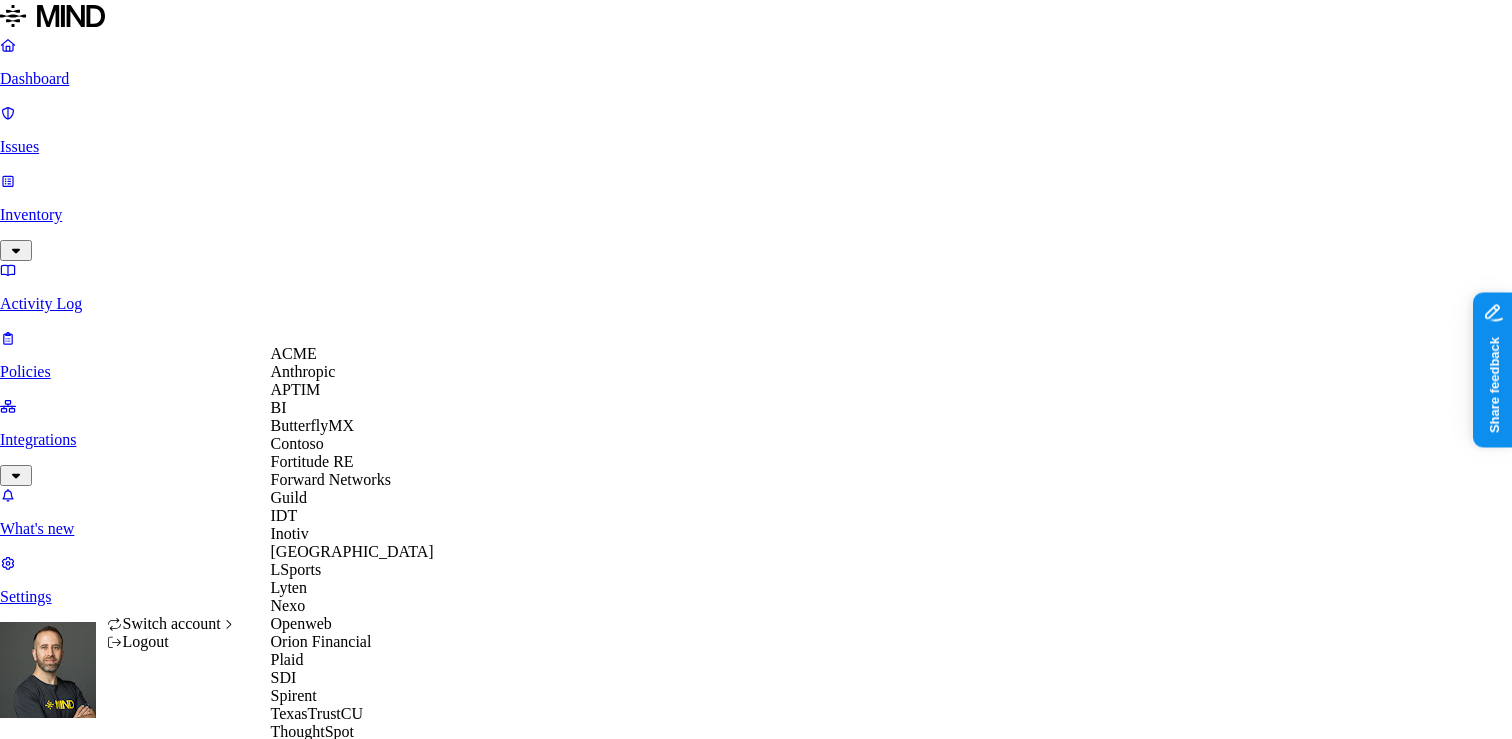 scroll, scrollTop: 560, scrollLeft: 0, axis: vertical 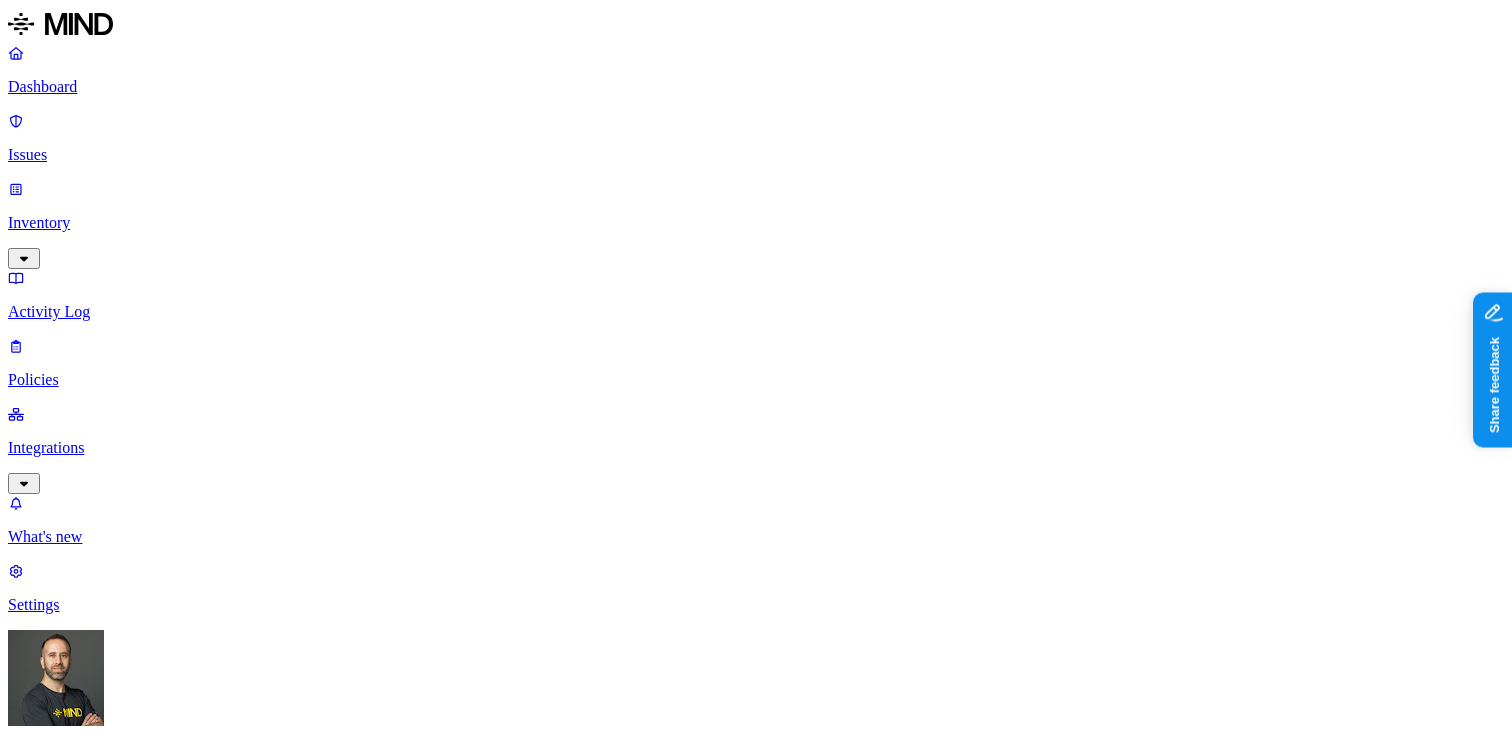 click on "Prevention" at bounding box center [195, 1189] 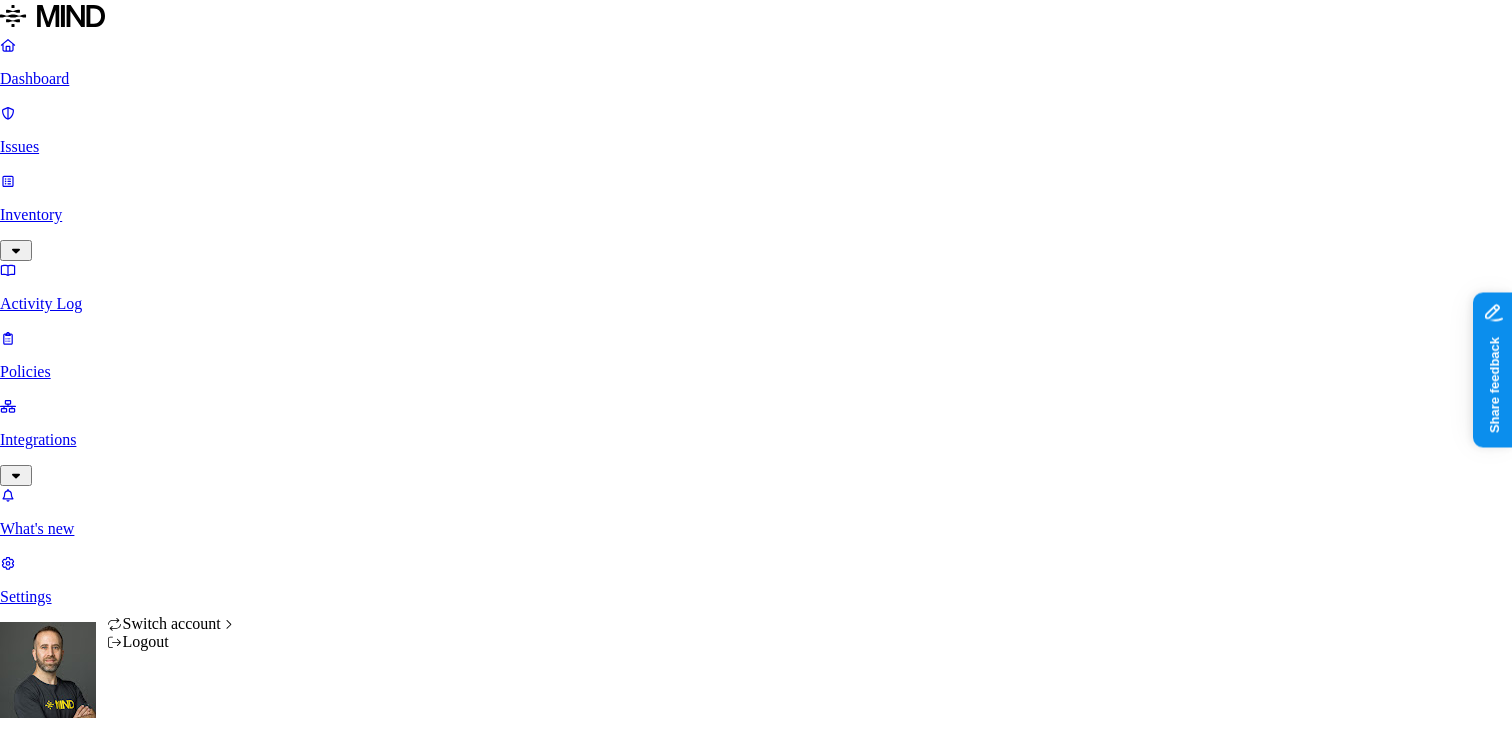 click on "Dashboard Issues Inventory Activity Log Policies Integrations What's new 1 Settings Tom Mayblum Spirent Dashboard 799 Discovery Detection Prevention Timeframe: Last 30 days   |   Last update: 09:10 PM Exfiltration incidents Monitored Blocked Overridden 1917 Total Incidents by data classification 402 Other 64 PII / PHI 12 Secrets Incidents per day Monitored Blocked Overridden Top file upload destinations Destination # uploaded files spirent1.sharepoint.com 263K spirent1-my.sharepoint.com 29.3K jde-pd22.ad.spirentcom.com 12.9K drive.google.com 11.9K 192.168.1.63 9.12K Most recent incidents Policy Destination User Action taken Time SPC - Data Exfiltration Block with override mail.google.com sashi.jeyaretnam@spirent.com Blocked Jul 10, 2025, 09:07 PM SPC - Block non-corporate domains with Override chatgpt.com jerry.bratton@spirent.com Blocked Jul 10, 2025, 09:03 PM SPC - Data Exfiltration Block with override mail.google.com bob.emberley@spirent.com Blocked Jul 10, 2025, 08:56 PM chatgpt.com Blocked 73 0" at bounding box center (756, 1679) 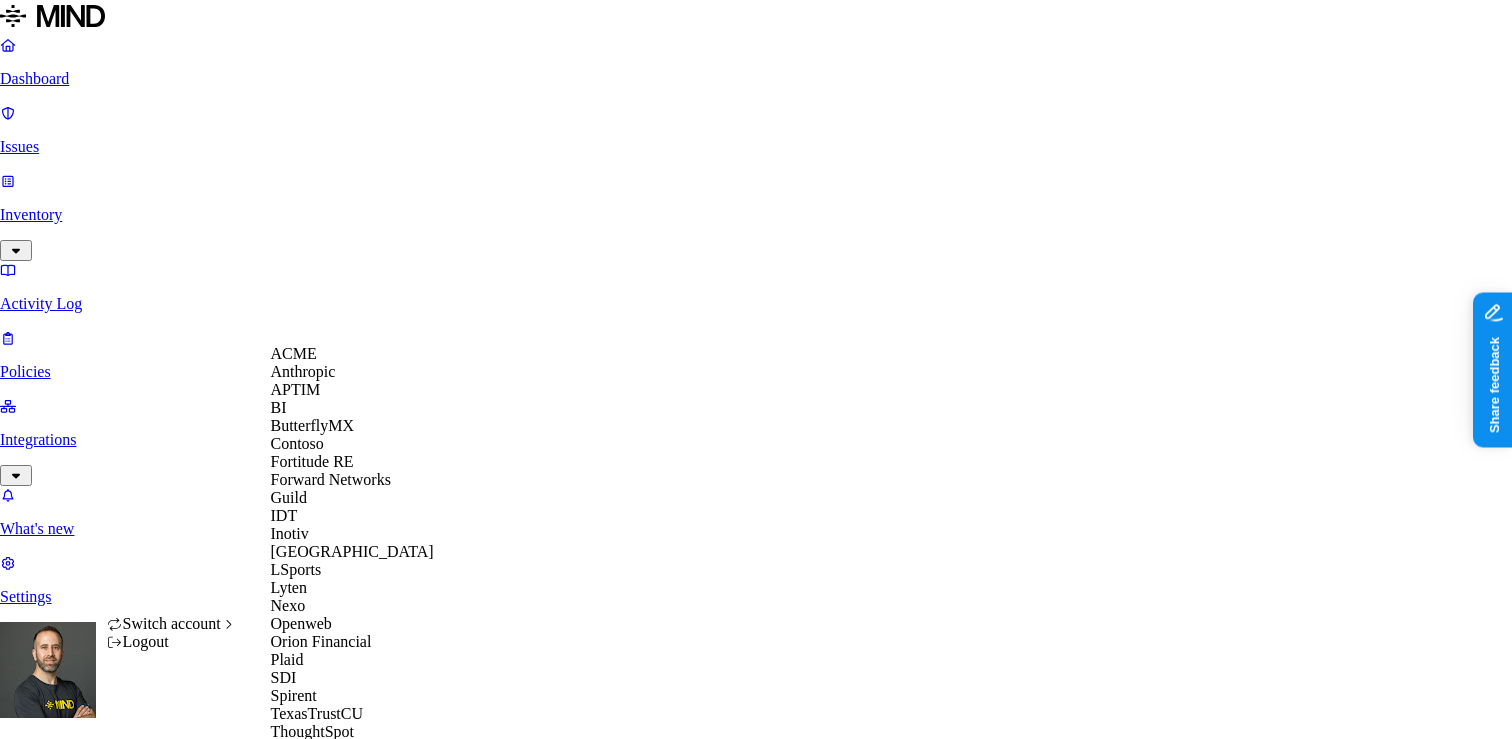 click on "Dashboard Issues Inventory Activity Log Policies Integrations What's new 1 Settings Tom Mayblum Spirent Dashboard 799 Discovery Detection Prevention Timeframe: Last 30 days   |   Last update: 09:10 PM Exfiltration incidents Monitored Blocked Overridden 1917 Total Incidents by data classification 402 Other 64 PII / PHI 12 Secrets Incidents per day Monitored Blocked Overridden Top file upload destinations Destination # uploaded files spirent1.sharepoint.com 263K spirent1-my.sharepoint.com 29.3K jde-pd22.ad.spirentcom.com 12.9K drive.google.com 11.9K 192.168.1.63 9.12K Most recent incidents Policy Destination User Action taken Time SPC - Data Exfiltration Block with override mail.google.com sashi.jeyaretnam@spirent.com Blocked Jul 10, 2025, 09:07 PM SPC - Block non-corporate domains with Override chatgpt.com jerry.bratton@spirent.com Blocked Jul 10, 2025, 09:03 PM SPC - Data Exfiltration Block with override mail.google.com bob.emberley@spirent.com Blocked Jul 10, 2025, 08:56 PM chatgpt.com Blocked 73 0" at bounding box center [756, 1679] 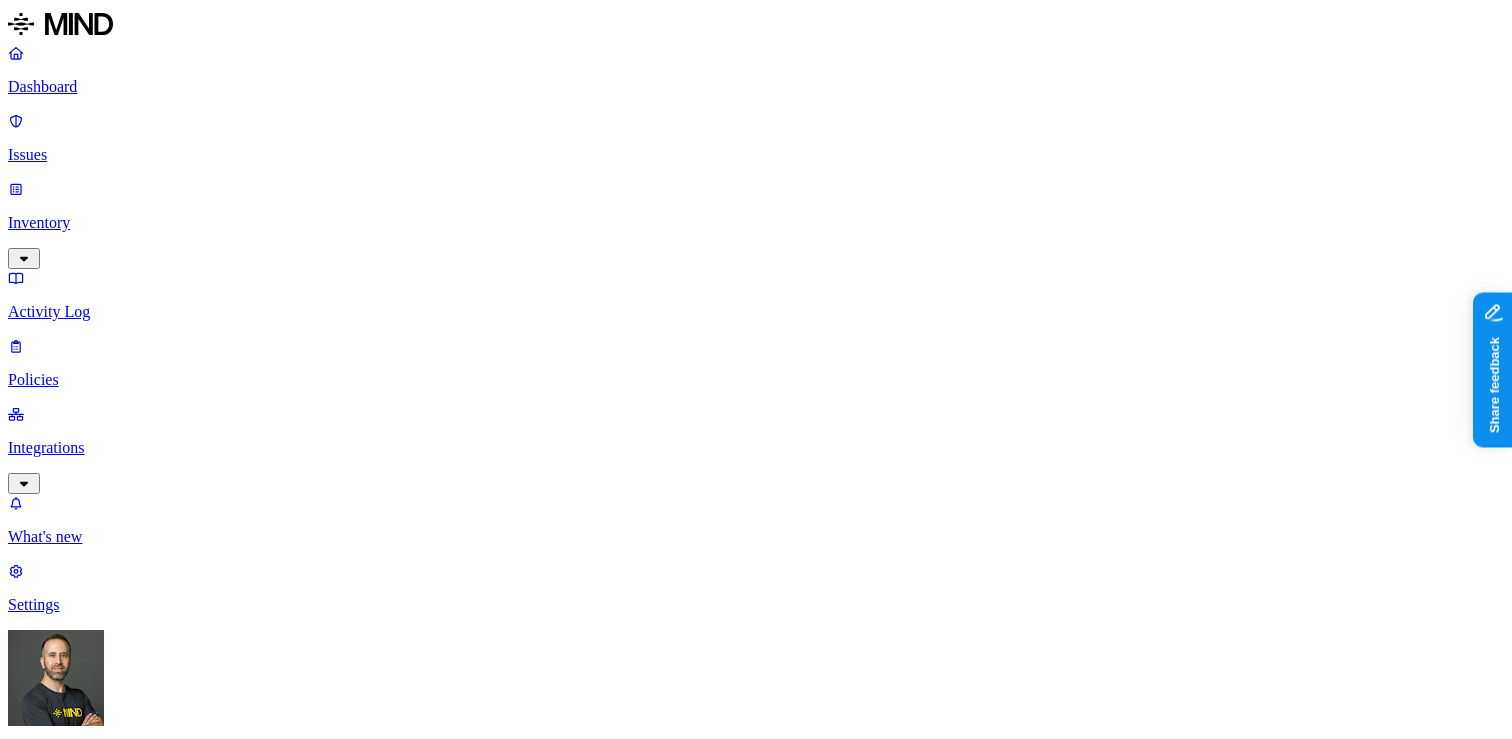 click on "Discovery Detection Prevention" at bounding box center (756, 1189) 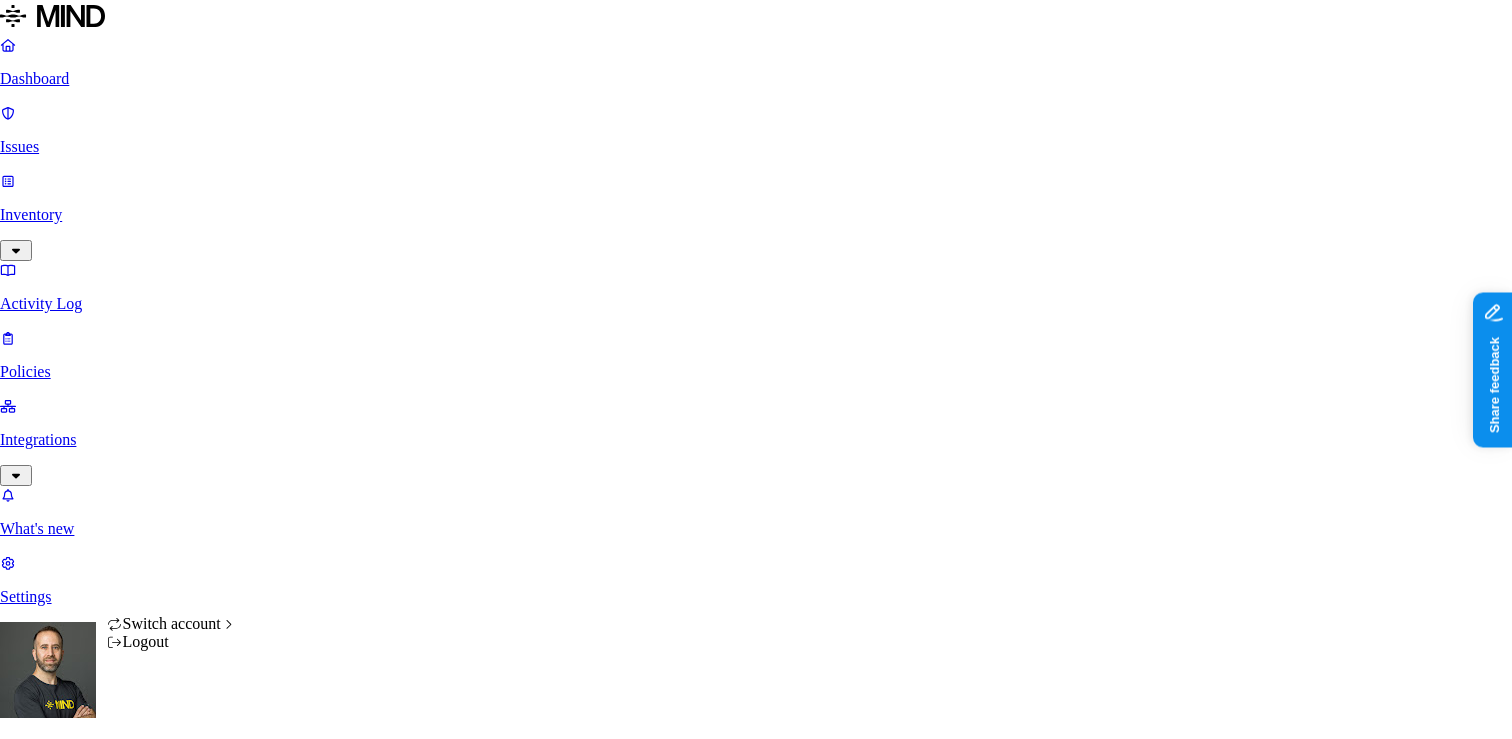 click on "Dashboard Issues Inventory Activity Log Policies Integrations What's new 1 Settings Tom Mayblum Spirent Dashboard 784 Discovery Detection Prevention Timeframe: Last 30 days   |   Last update: 09:10 PM Exfiltration incidents Monitored Blocked Overridden 1917 Total Incidents by data classification 402 Other 64 PII / PHI 12 Secrets Incidents per day Monitored Blocked Overridden Top file upload destinations Destination # uploaded files spirent1.sharepoint.com 263K spirent1-my.sharepoint.com 29.3K jde-pd22.ad.spirentcom.com 12.9K drive.google.com 11.9K 192.168.1.63 9.12K Most recent incidents Policy Destination User Action taken Time SPC - Data Exfiltration Block with override mail.google.com sashi.jeyaretnam@spirent.com Blocked Jul 10, 2025, 09:07 PM SPC - Block non-corporate domains with Override chatgpt.com jerry.bratton@spirent.com Blocked Jul 10, 2025, 09:03 PM SPC - Data Exfiltration Block with override mail.google.com bob.emberley@spirent.com Blocked Jul 10, 2025, 08:56 PM chatgpt.com Blocked 73 0" at bounding box center (756, 1679) 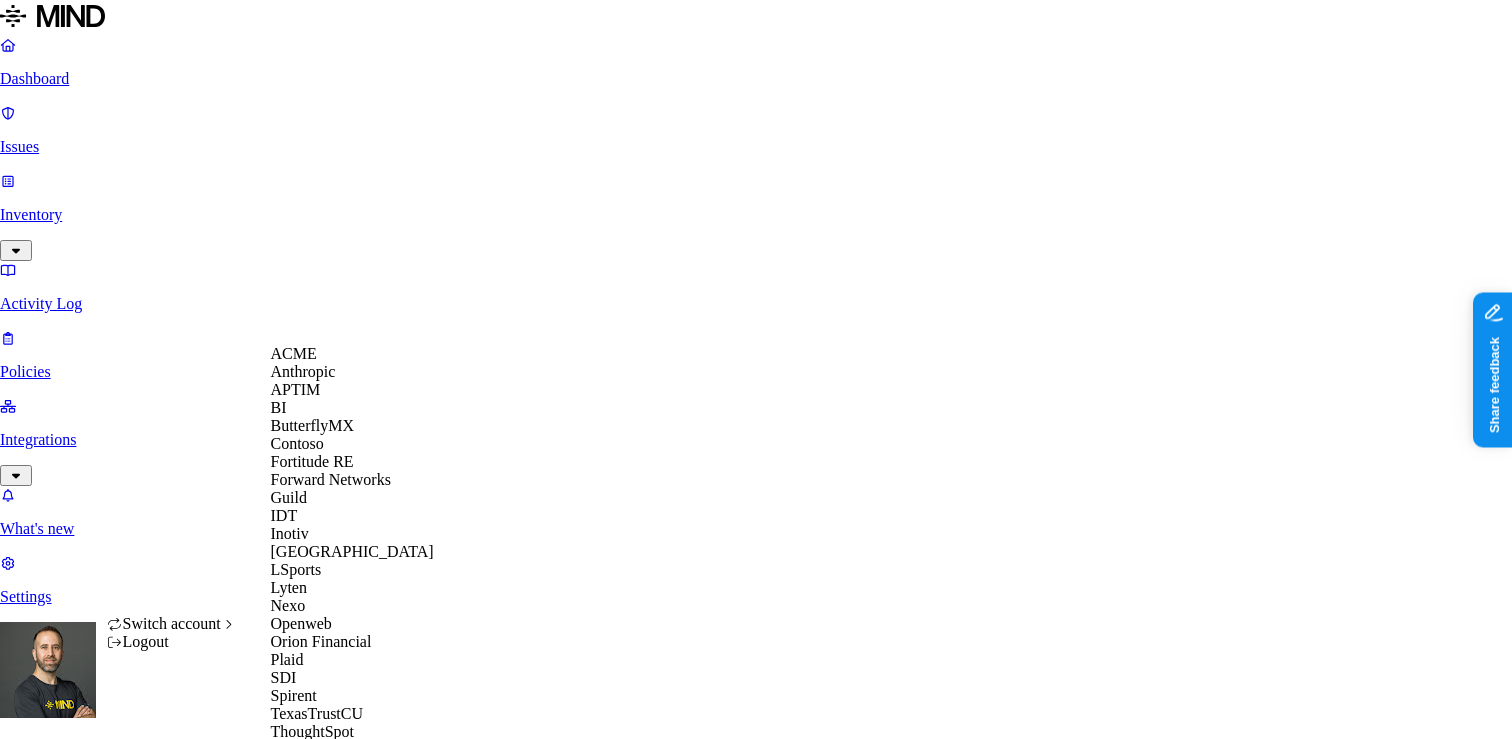 click on "IDT" at bounding box center [352, 516] 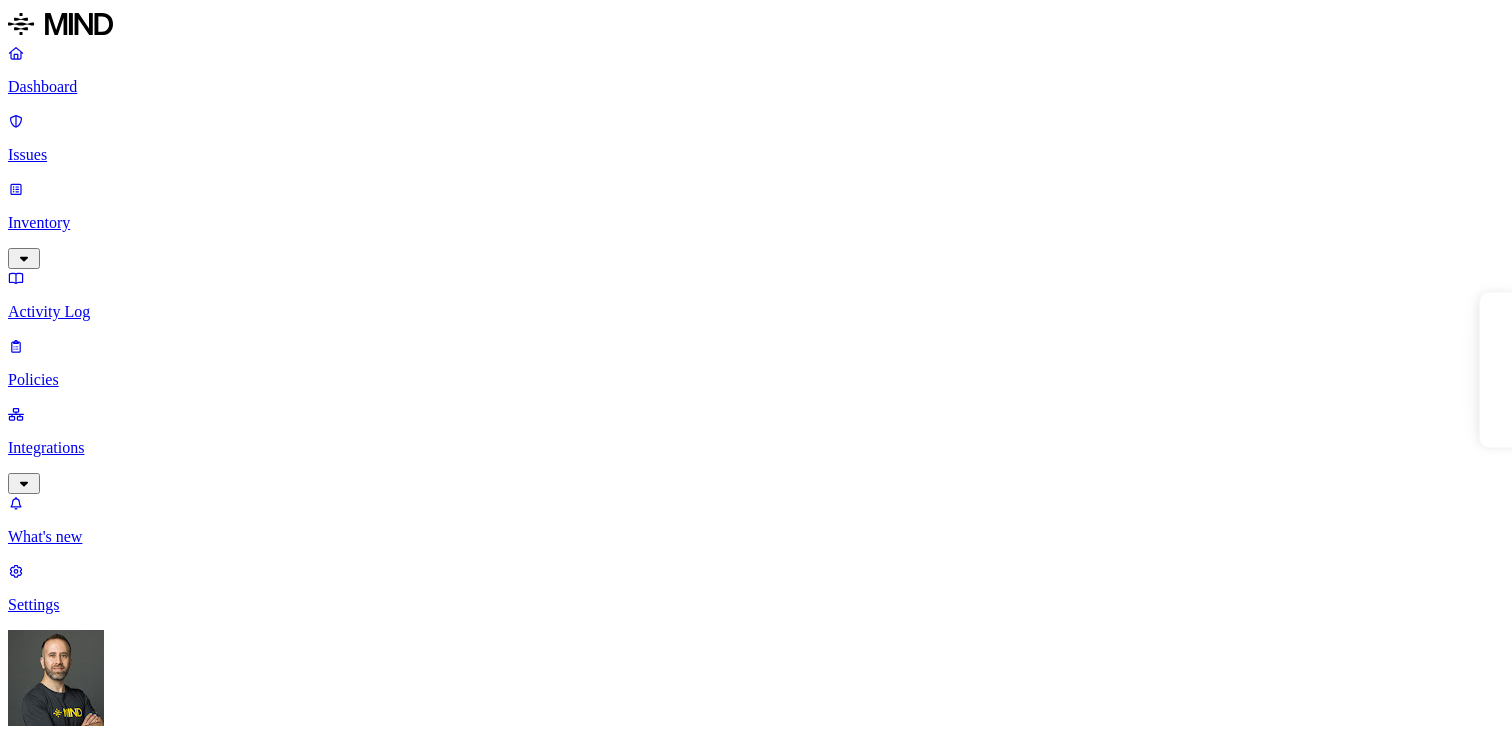 scroll, scrollTop: 0, scrollLeft: 0, axis: both 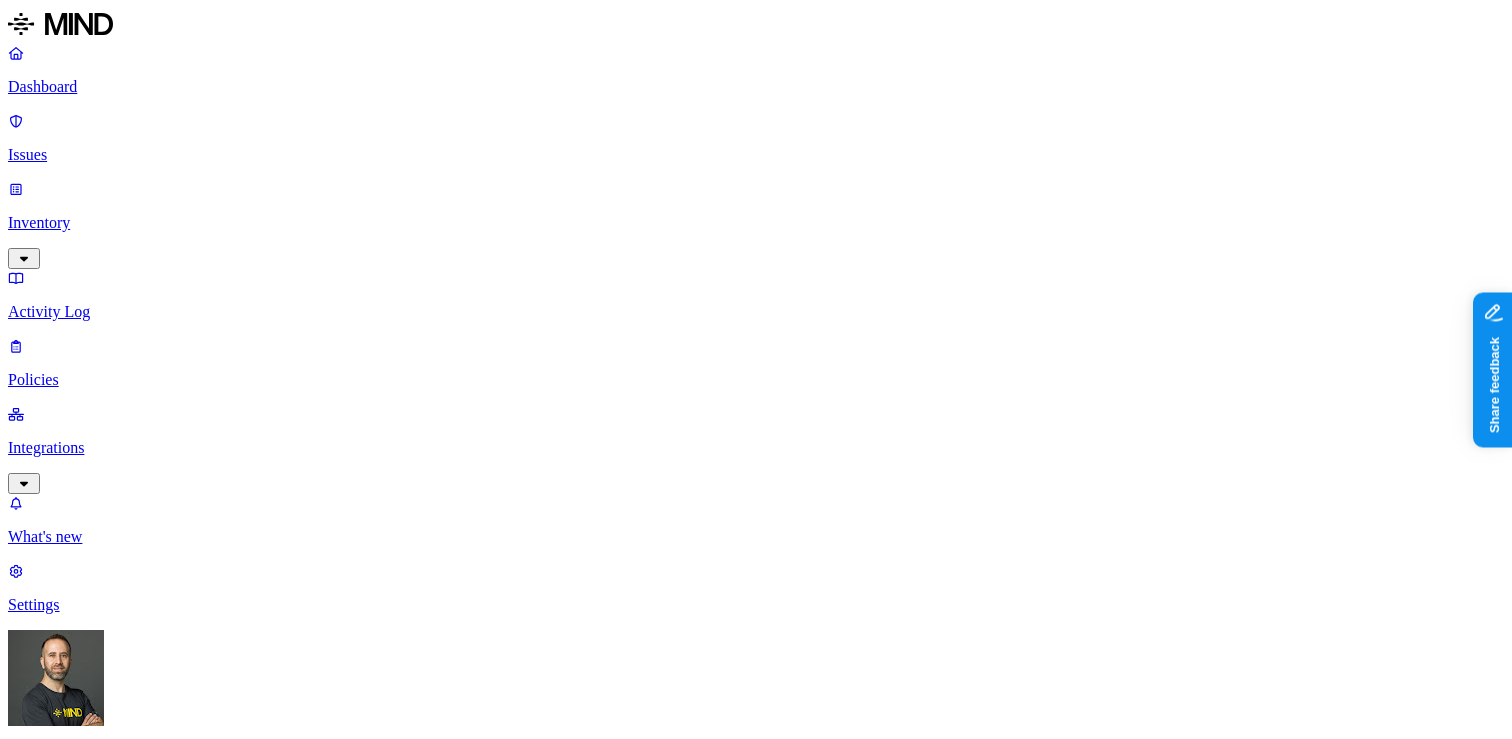 click on "Detection" at bounding box center (119, 1267) 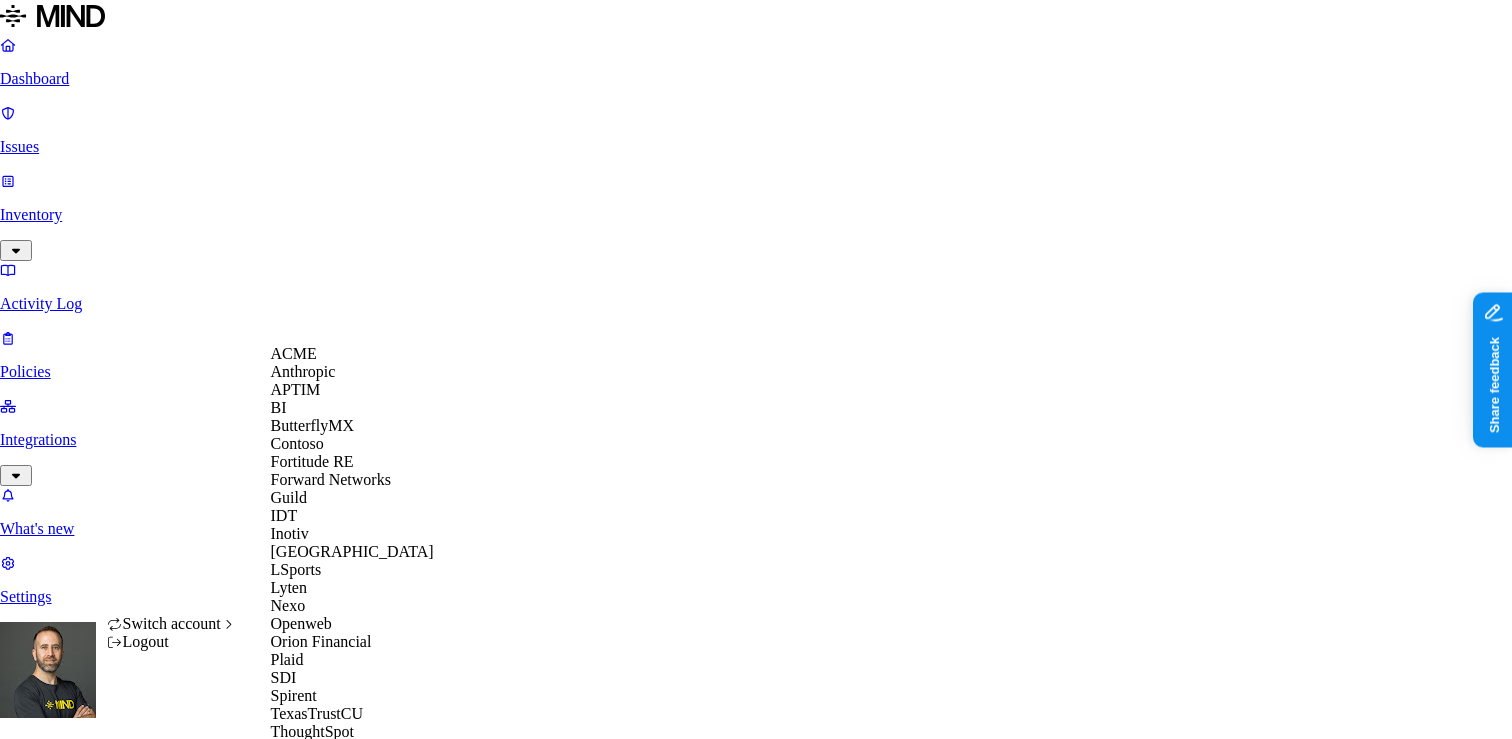 scroll, scrollTop: 560, scrollLeft: 0, axis: vertical 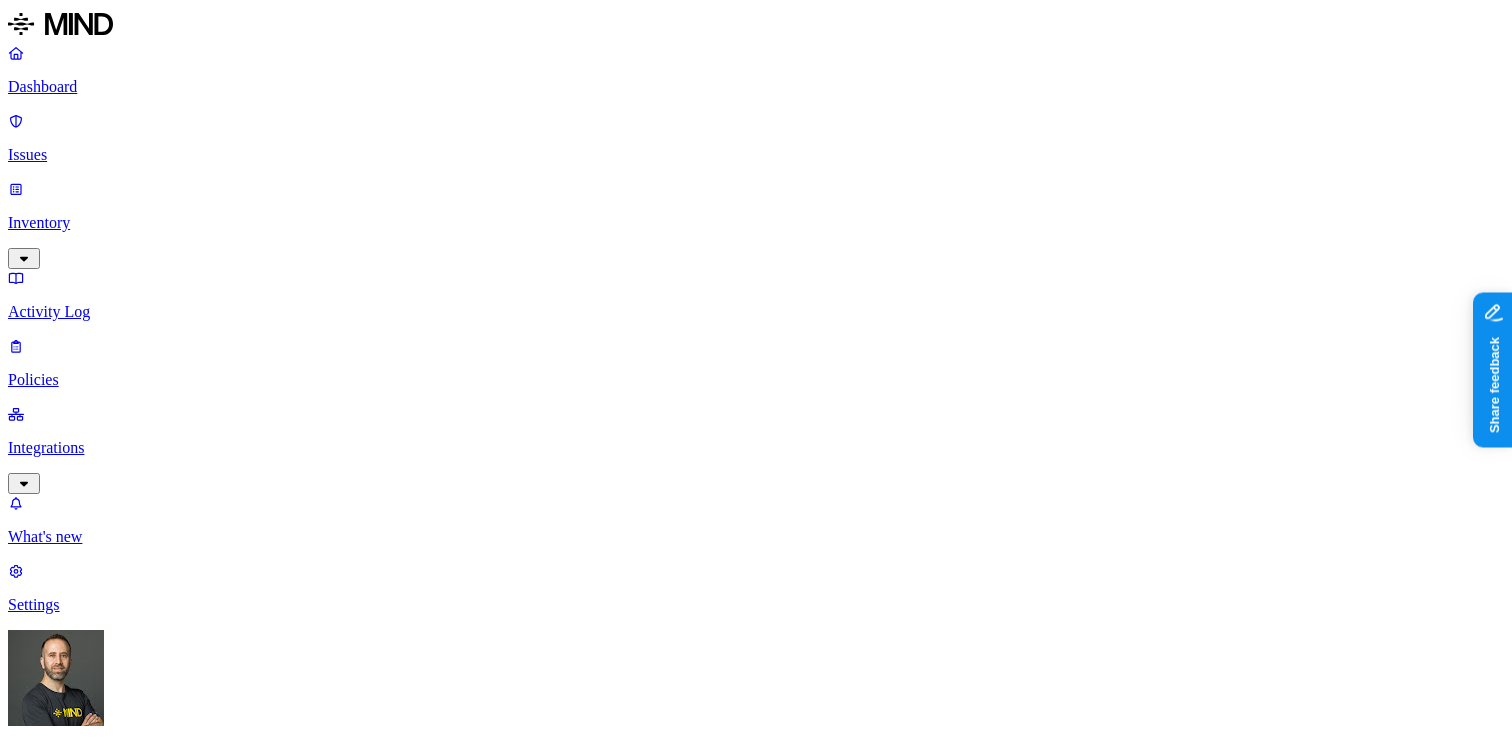 click on "Detection" at bounding box center [119, 2016] 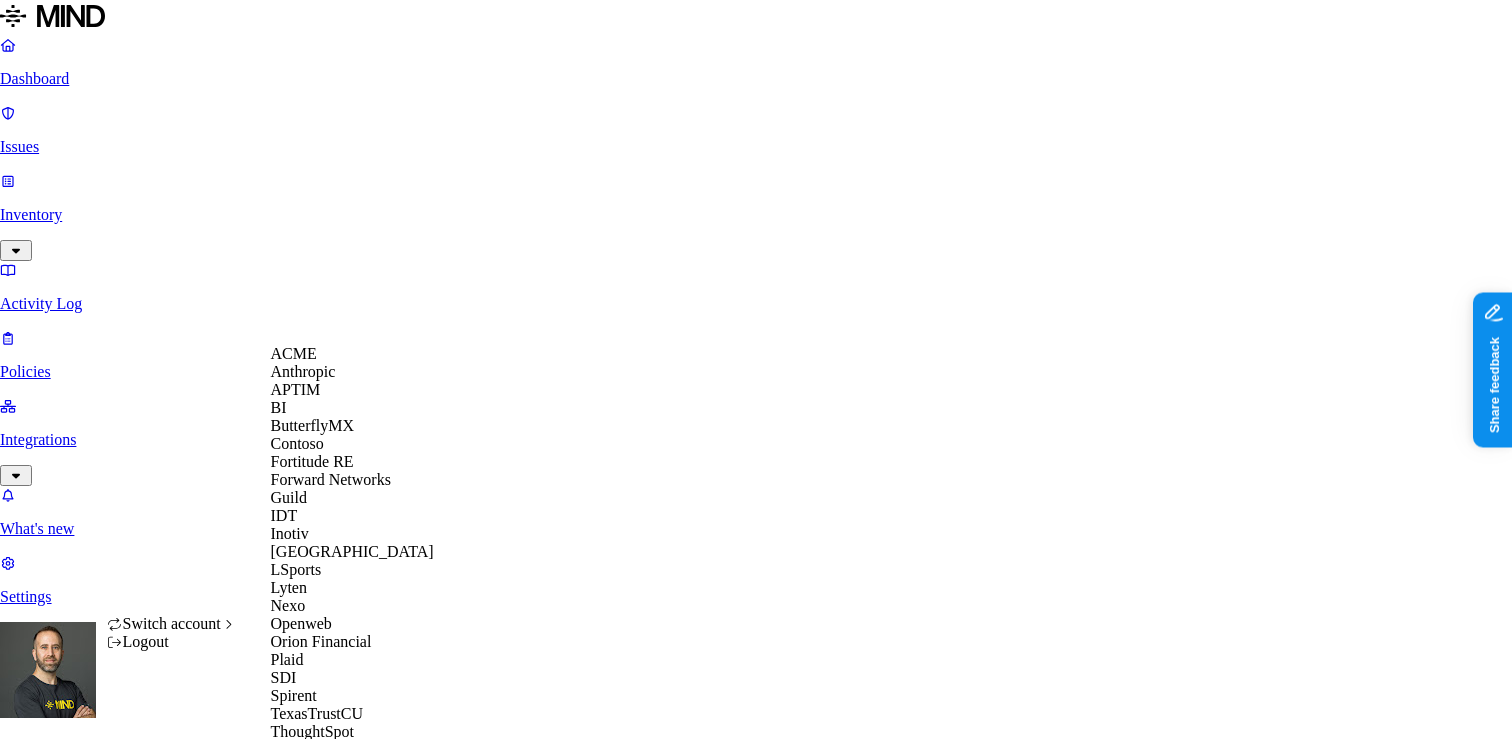 scroll, scrollTop: 560, scrollLeft: 0, axis: vertical 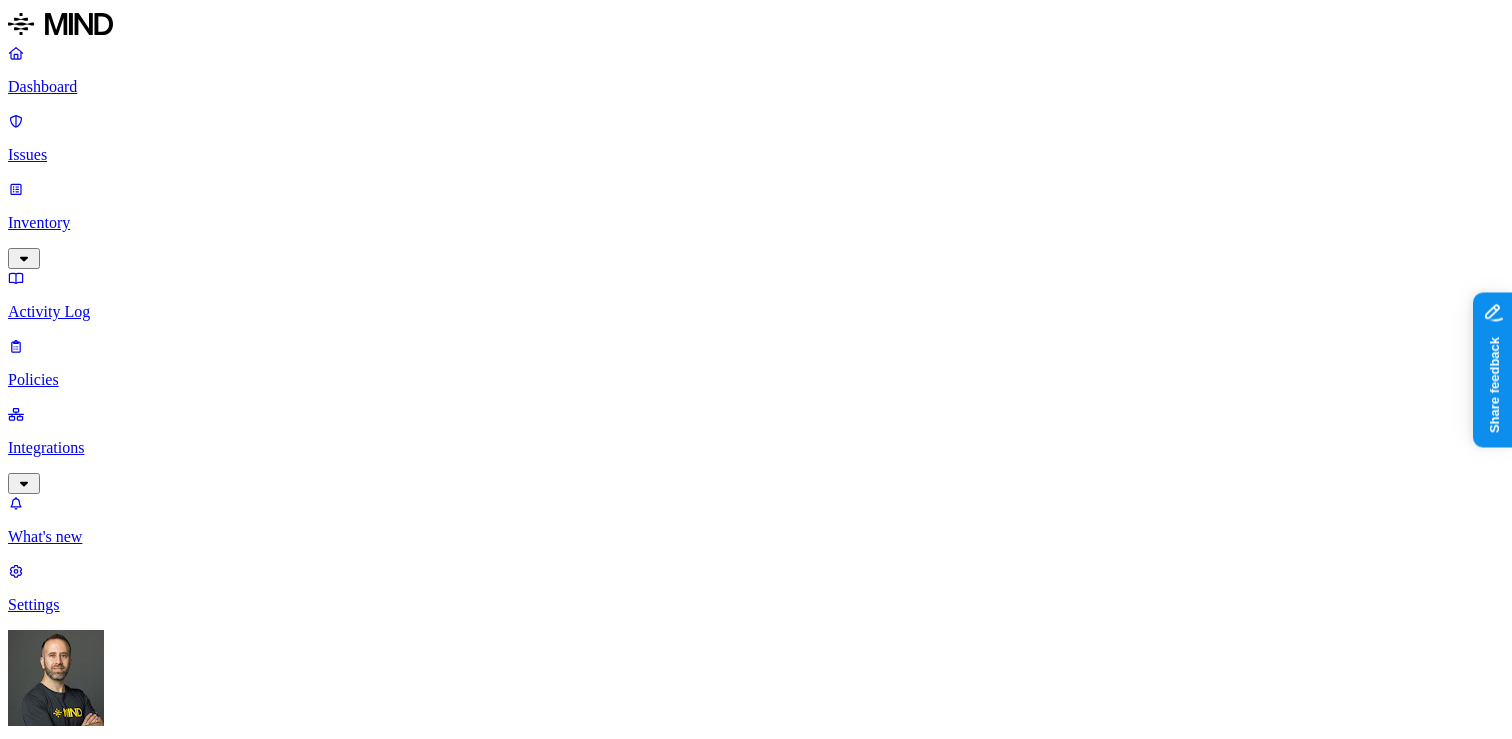 click on "Detection" at bounding box center [119, 1189] 